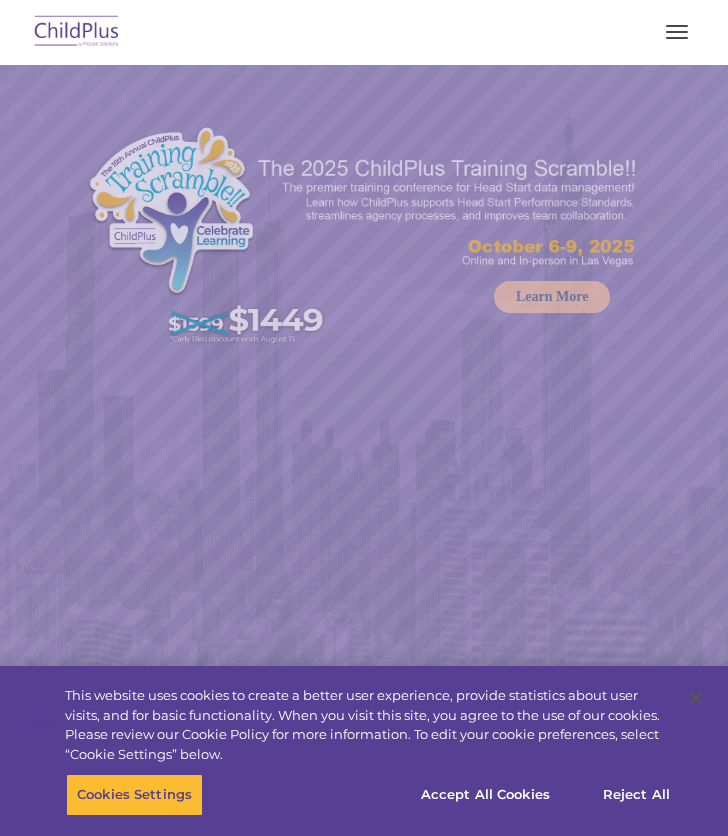 scroll, scrollTop: 0, scrollLeft: 0, axis: both 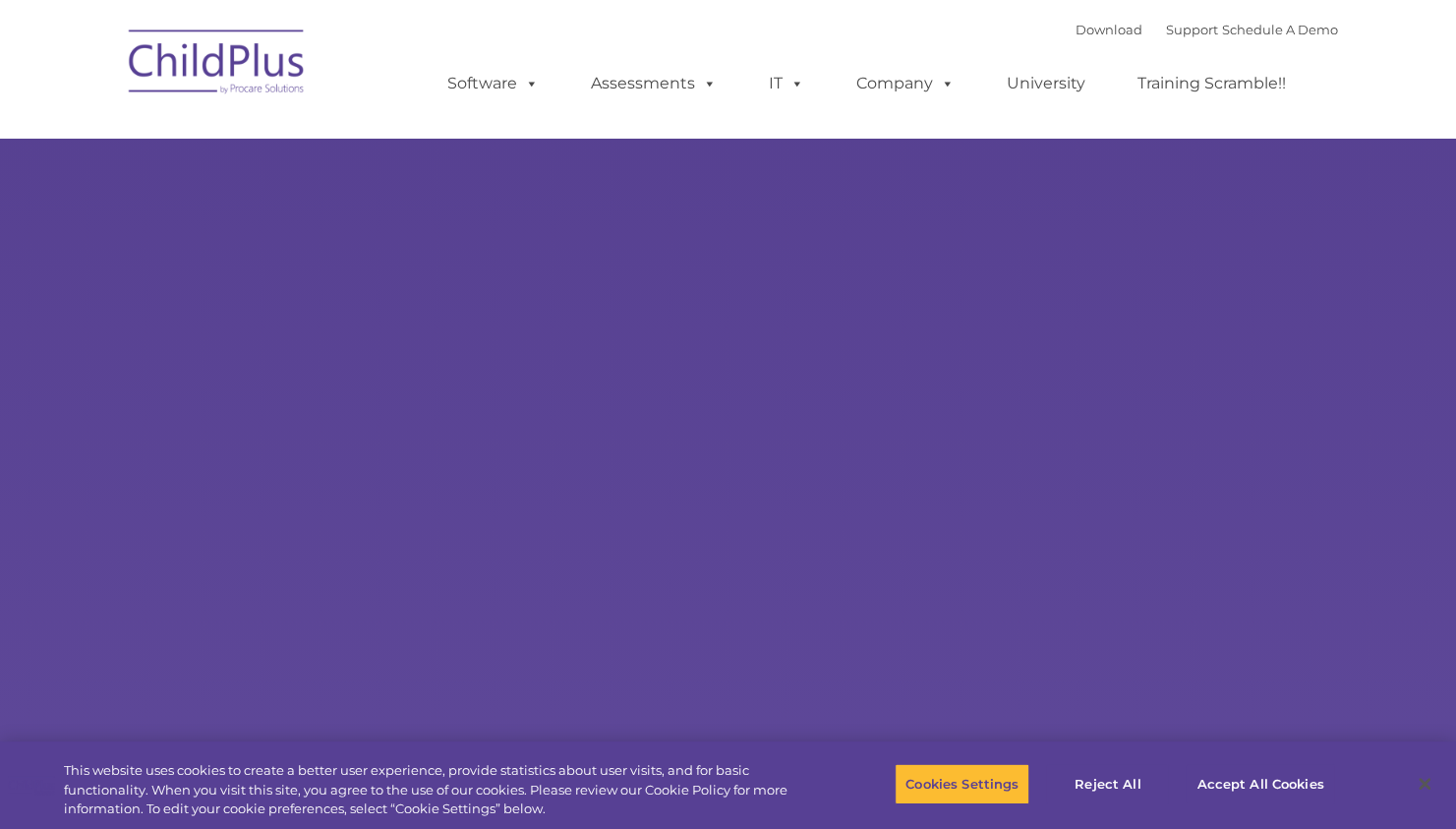 select on "MEDIUM" 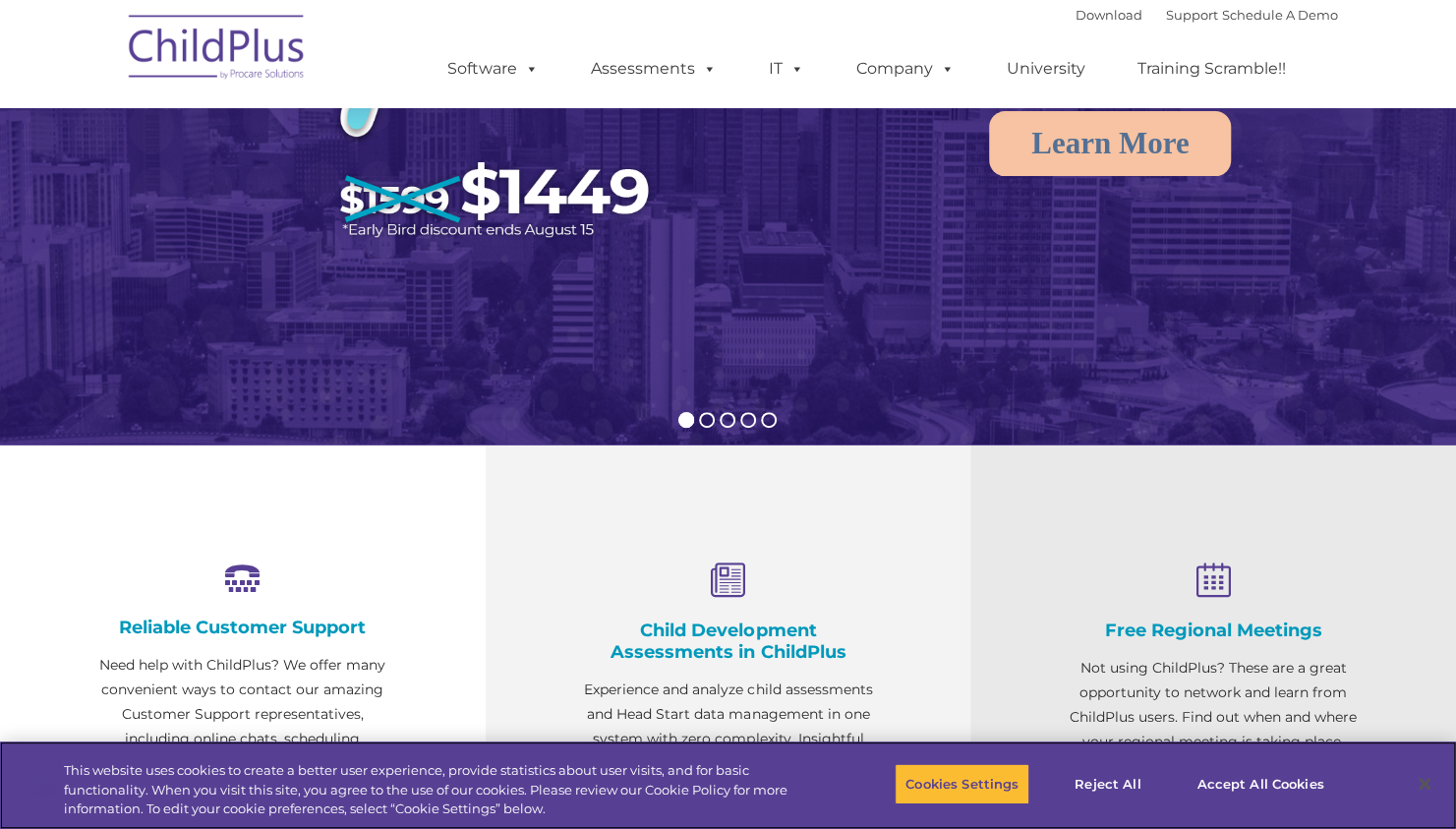 scroll, scrollTop: 0, scrollLeft: 0, axis: both 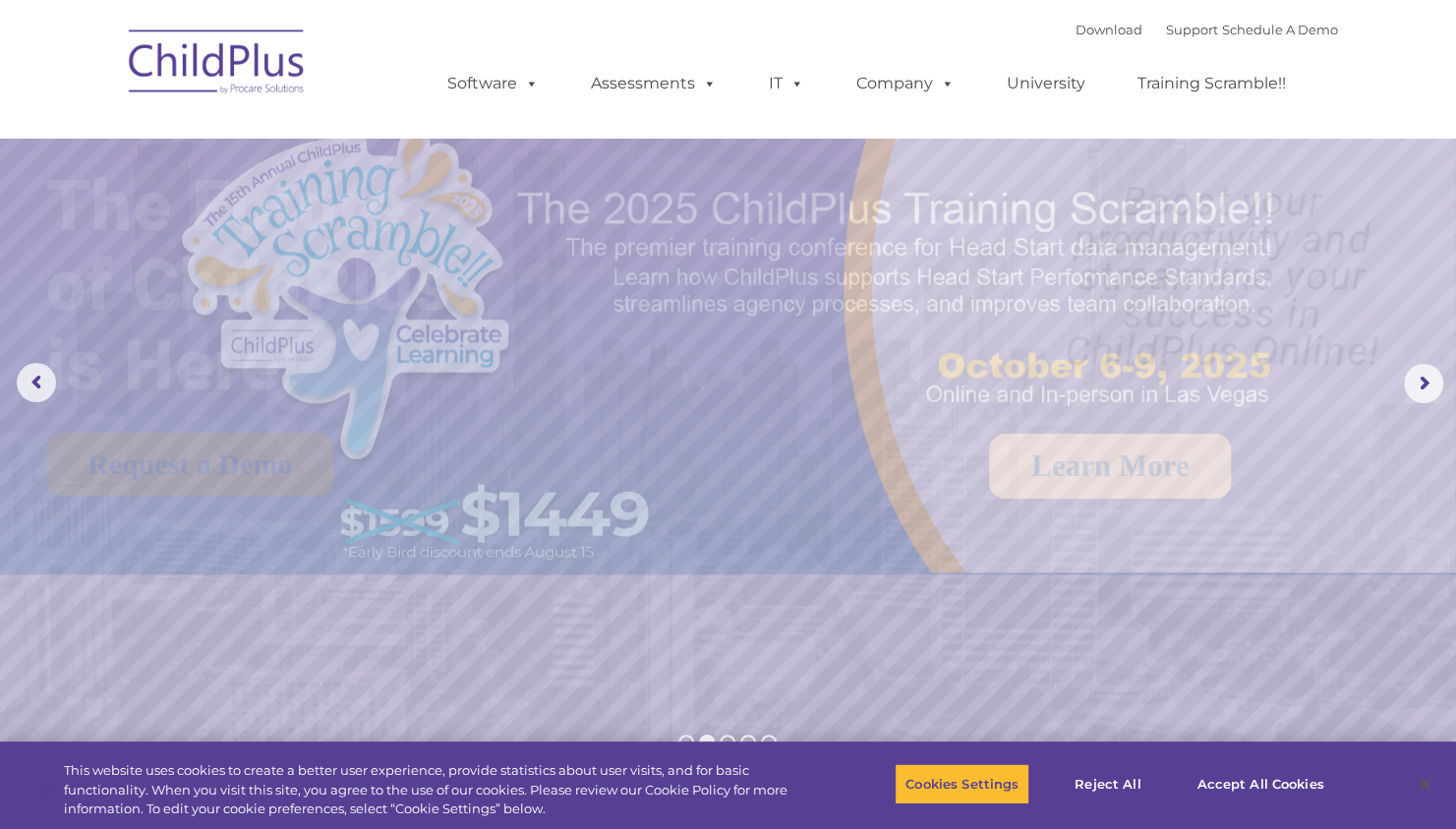 click at bounding box center (217, 65) 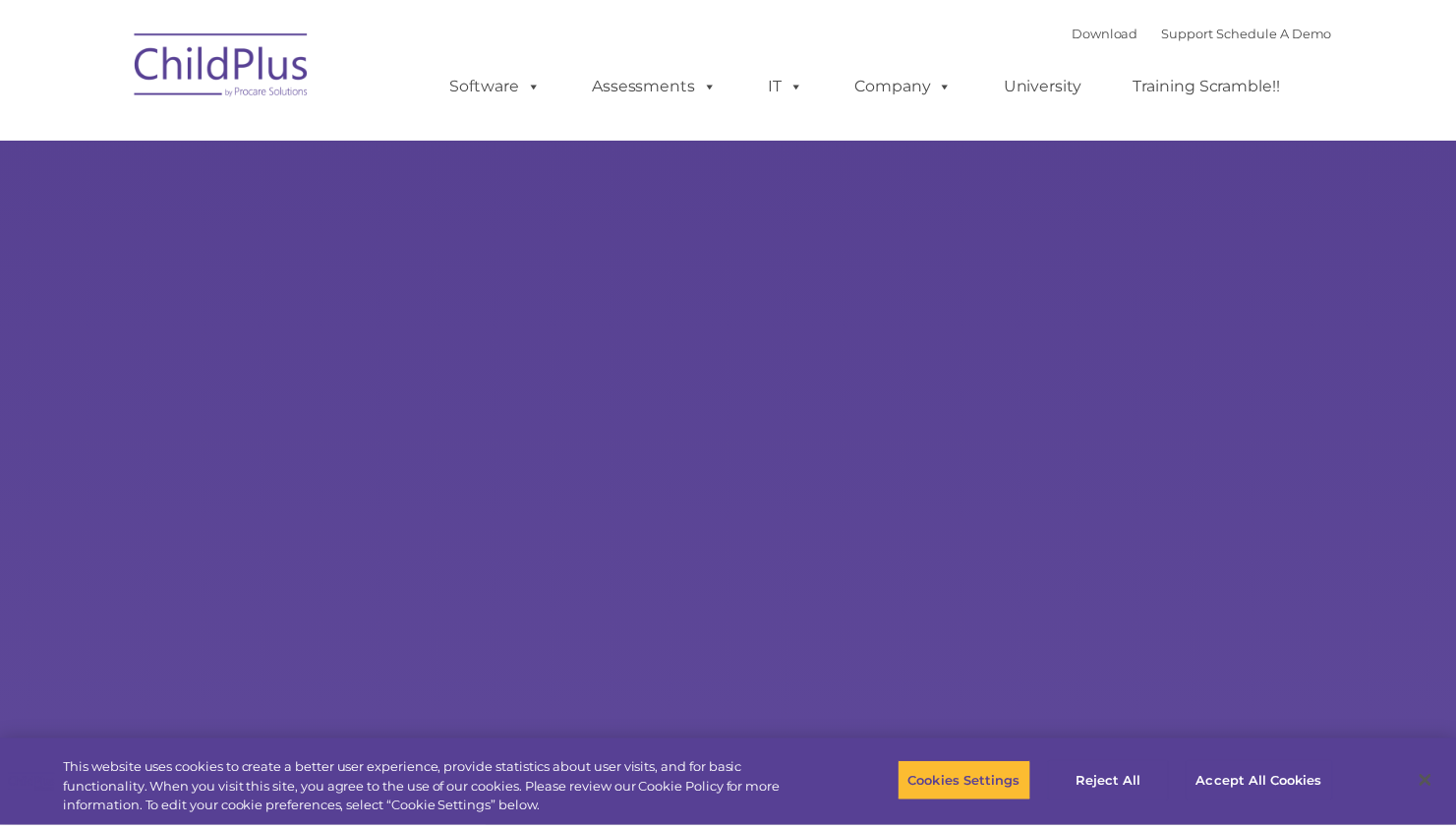 scroll, scrollTop: 0, scrollLeft: 0, axis: both 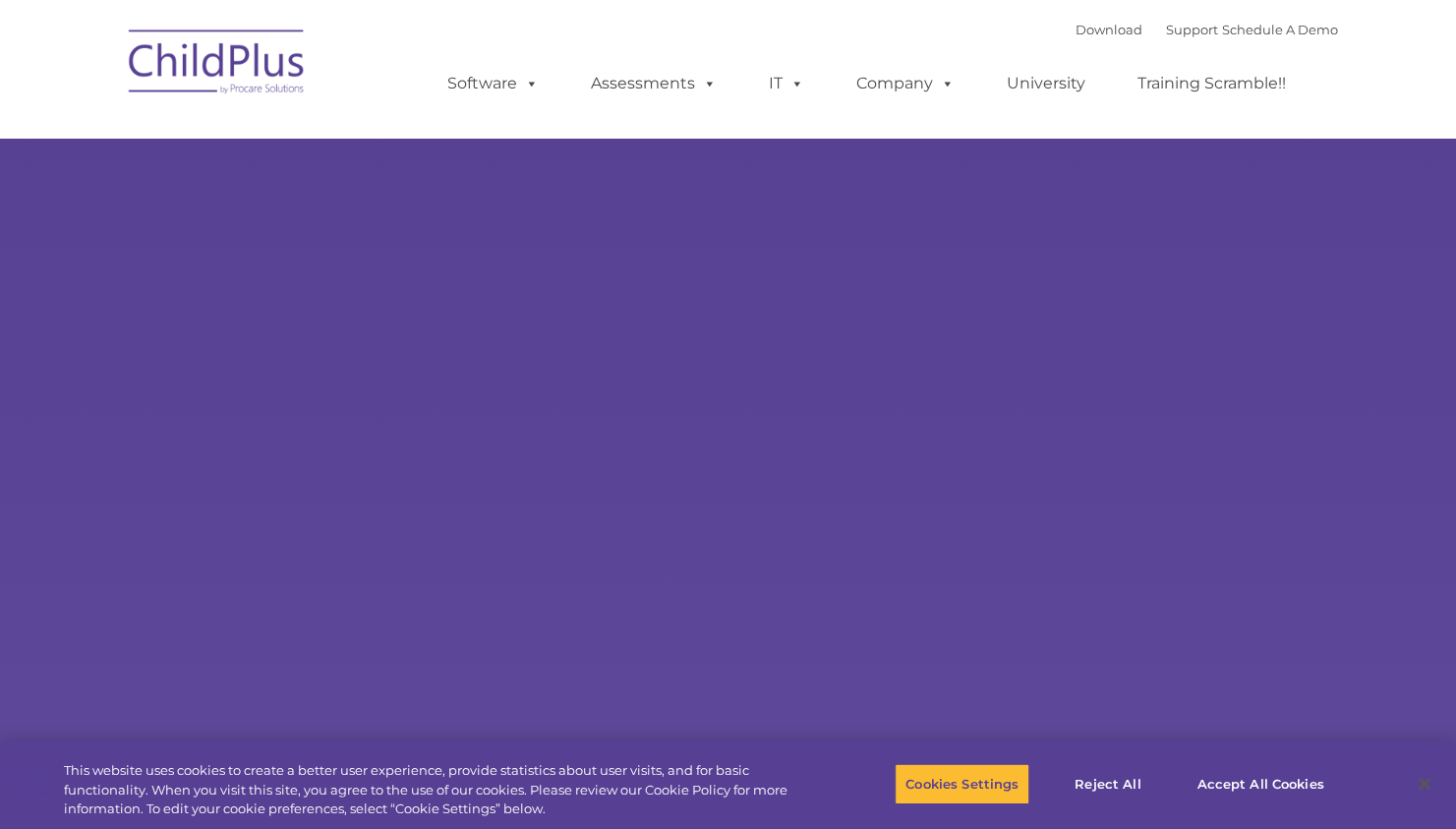 select on "MEDIUM" 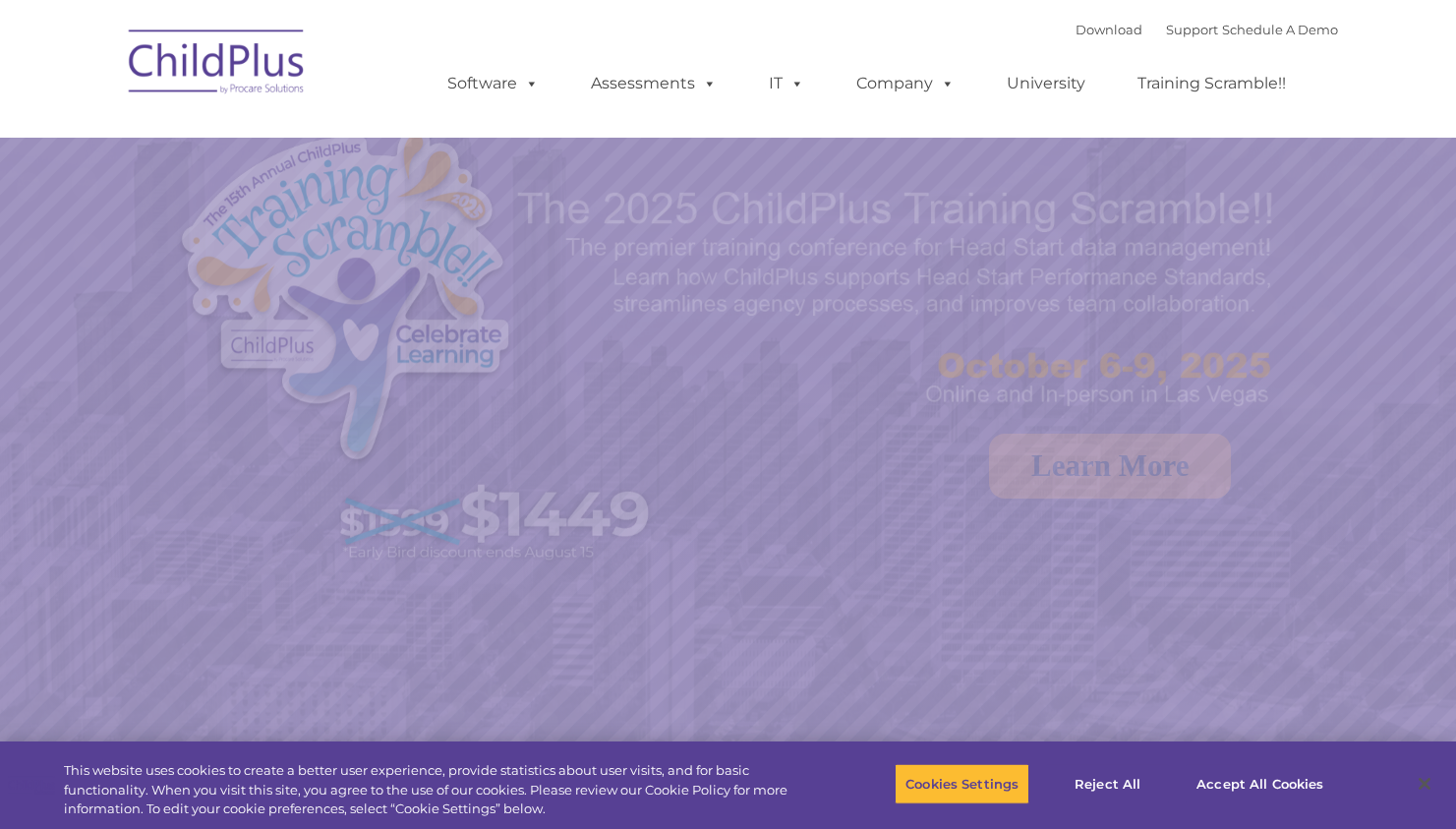 scroll, scrollTop: 0, scrollLeft: 0, axis: both 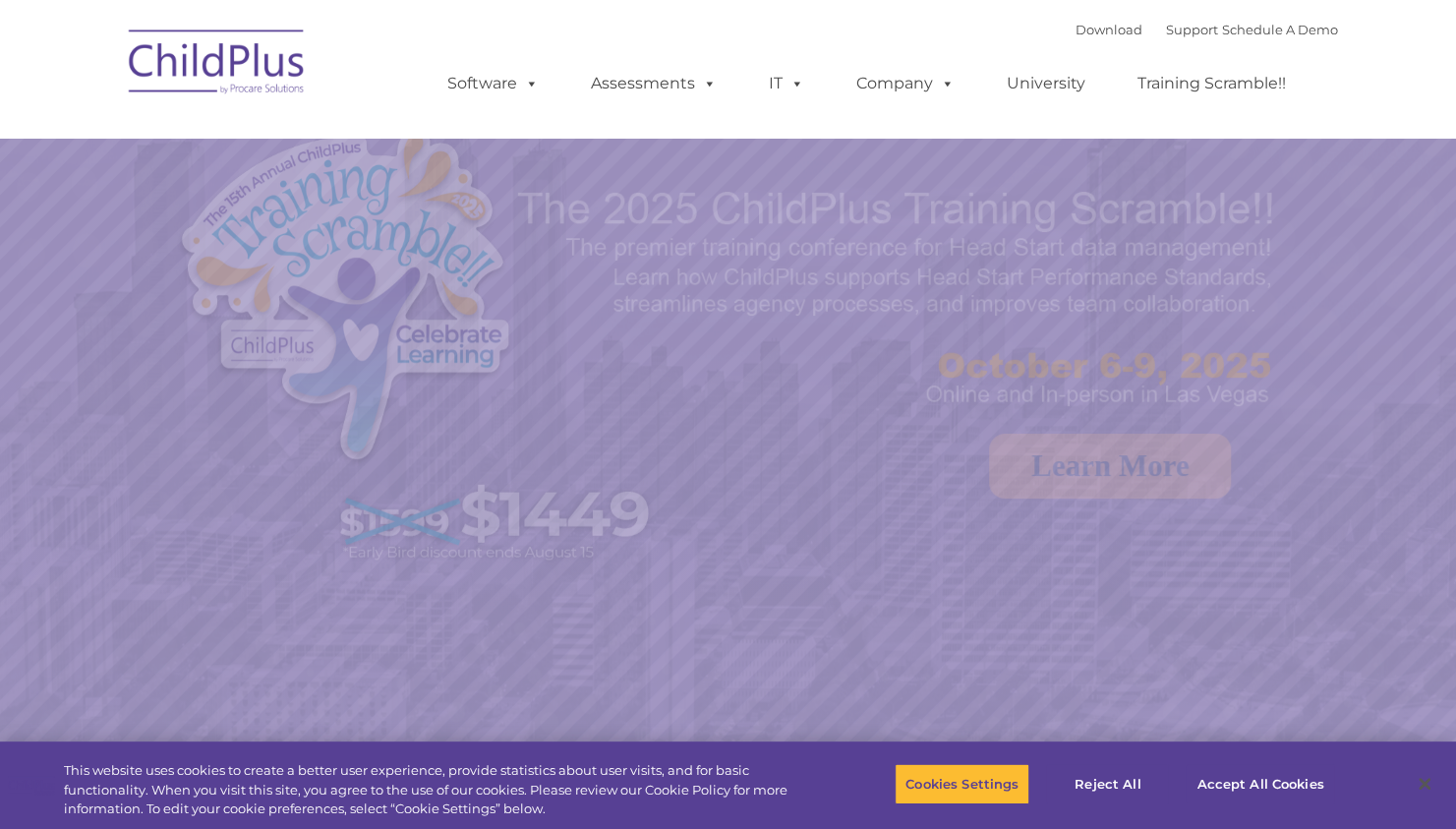select on "MEDIUM" 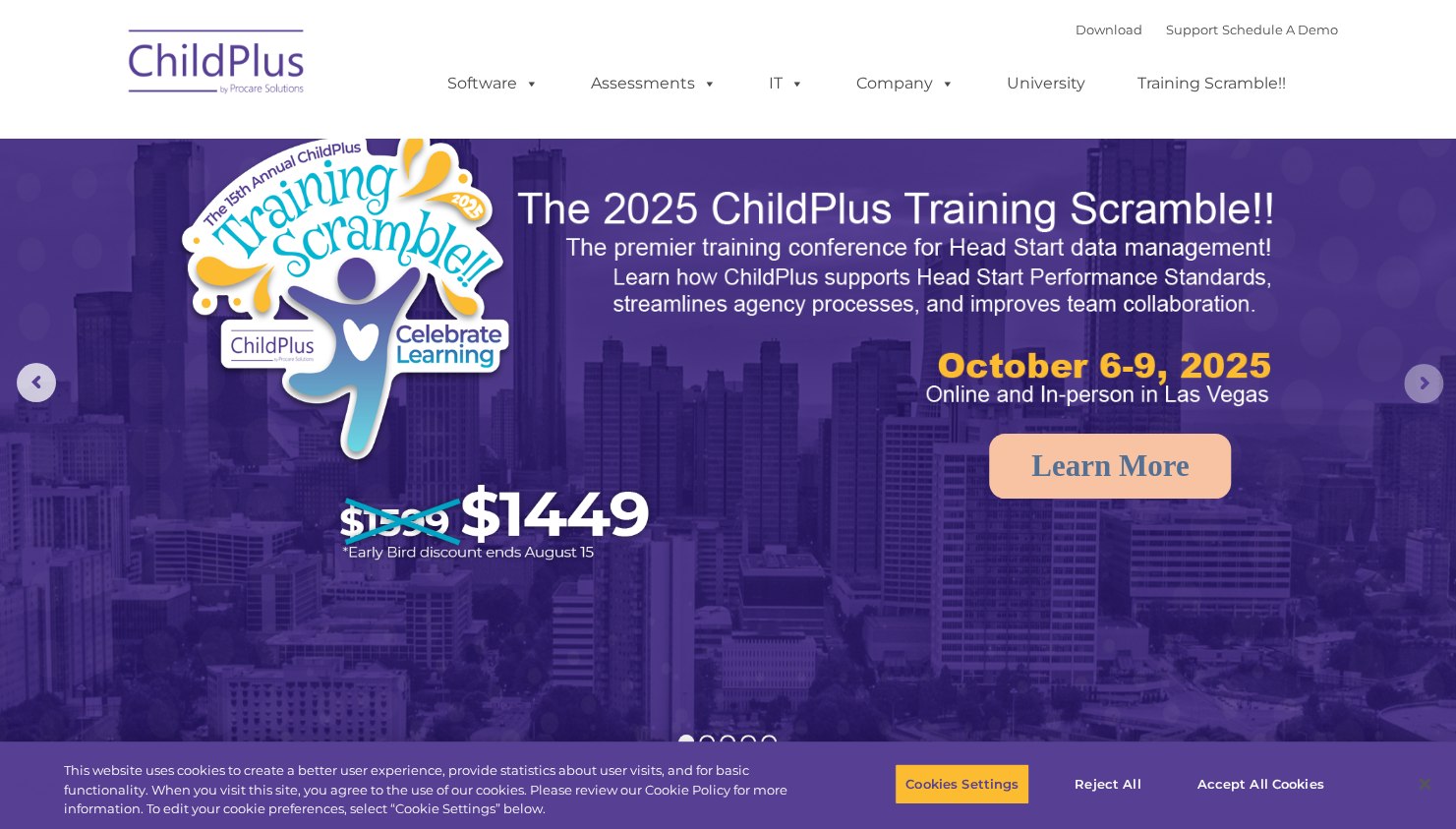 click 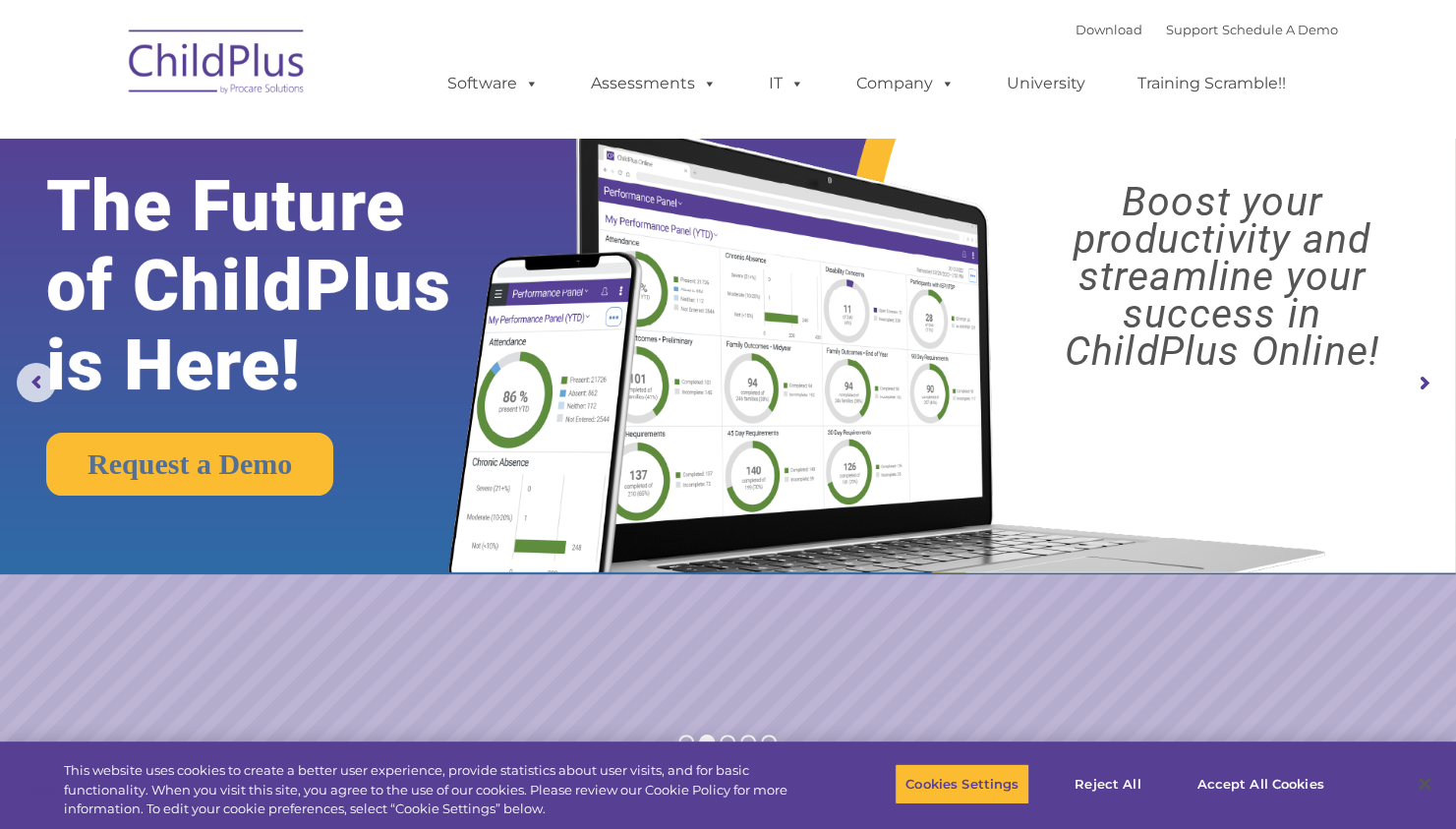 click 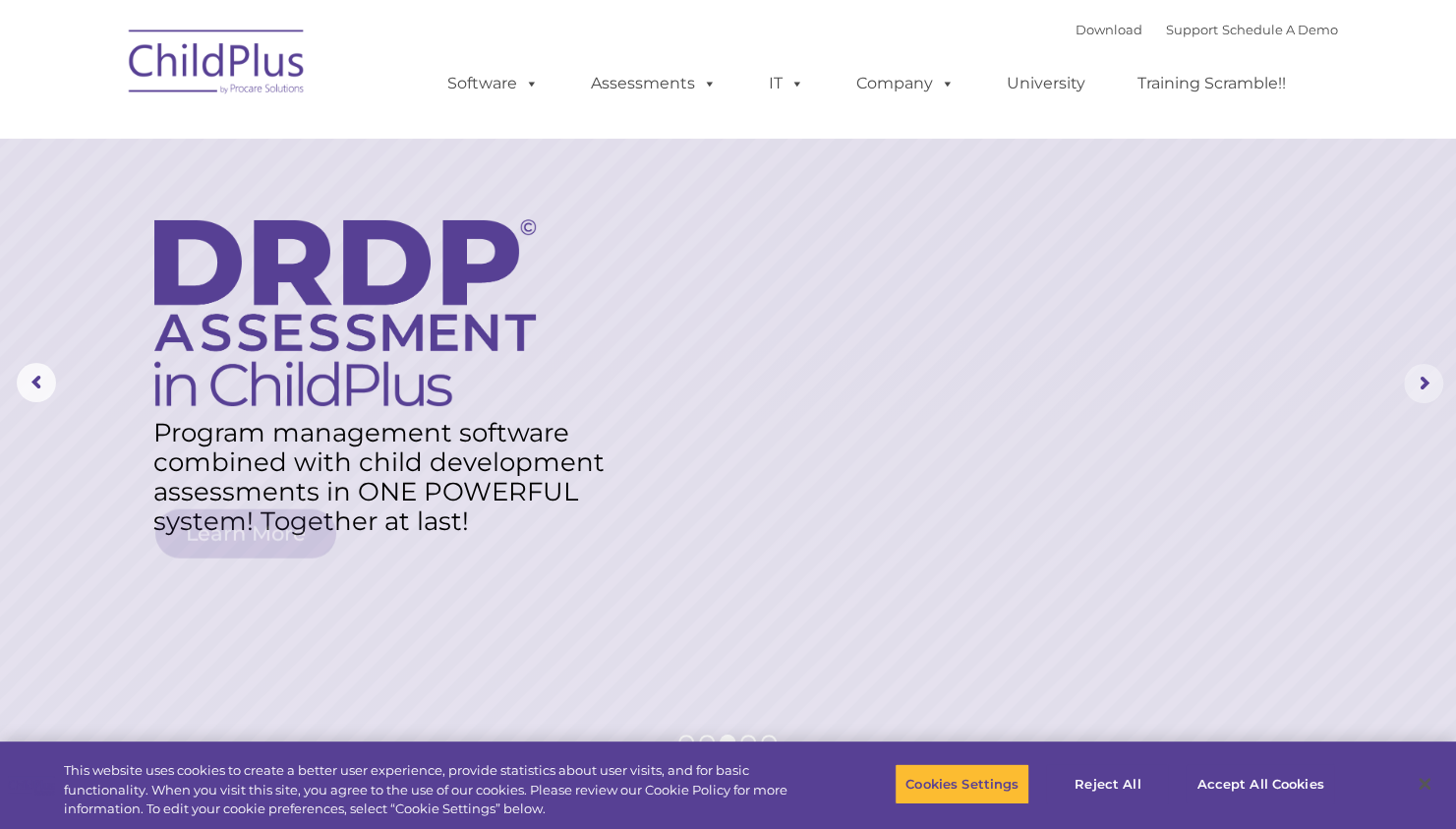click 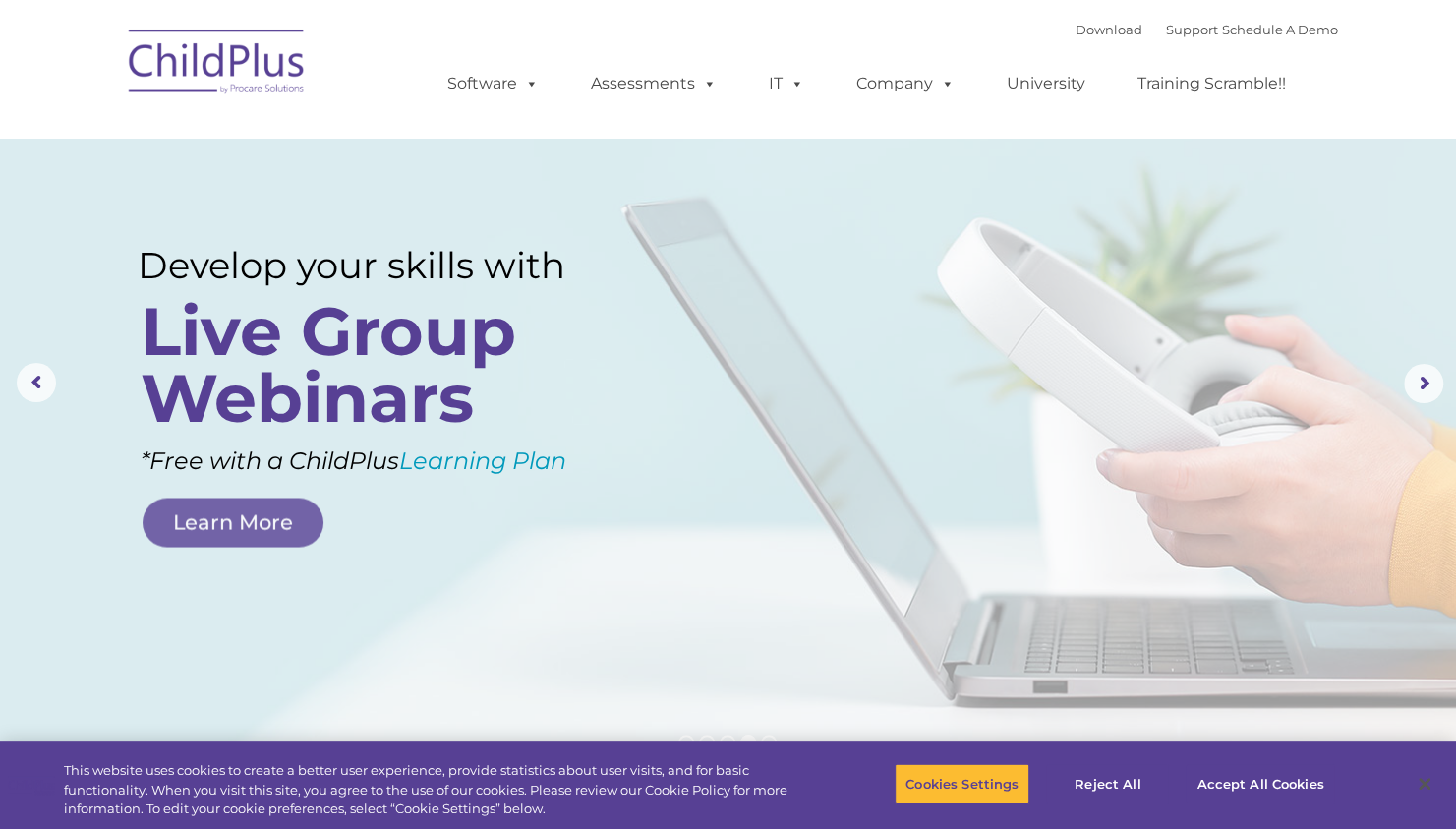 click at bounding box center (728, 384) 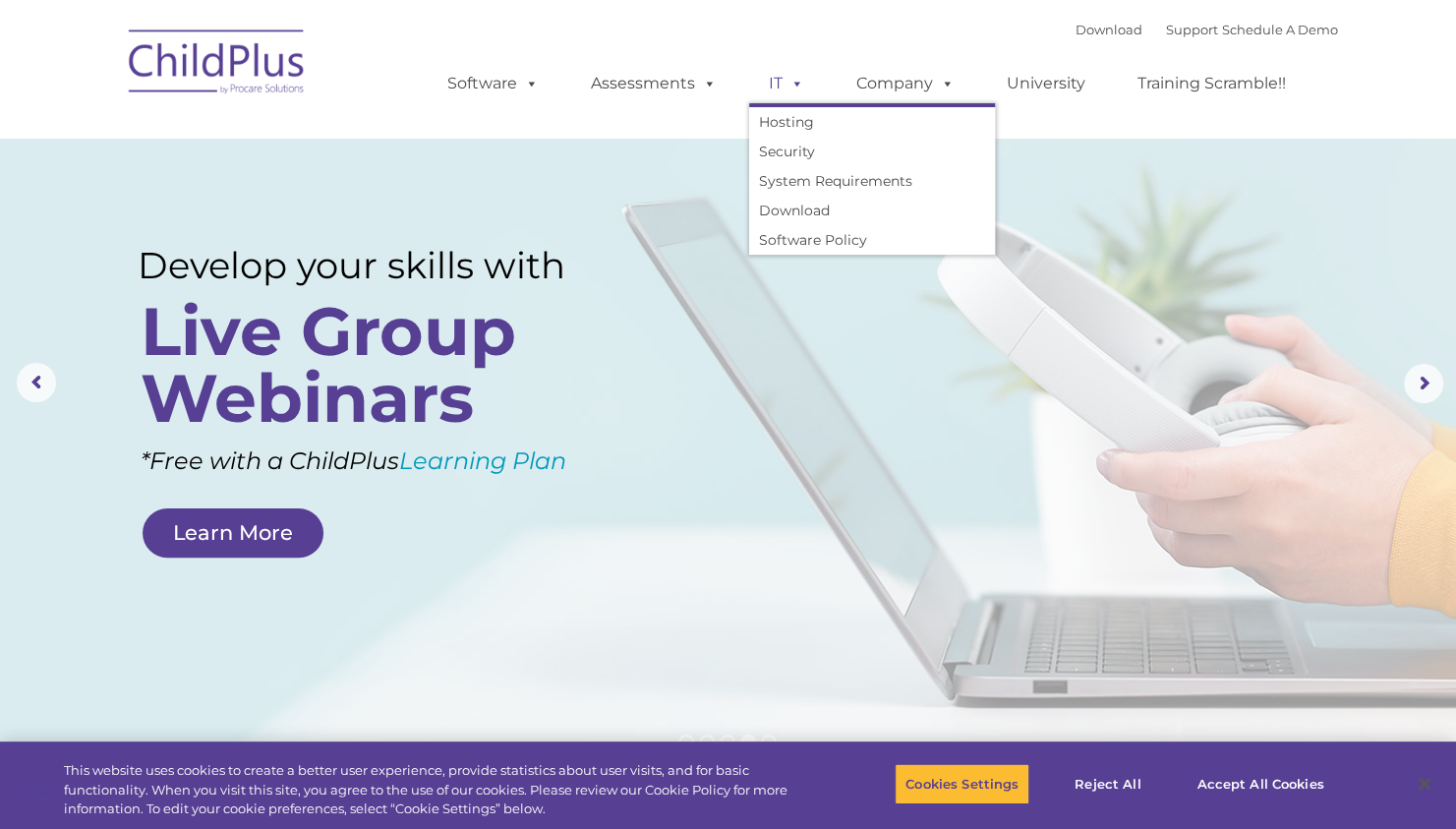 click at bounding box center (793, 83) 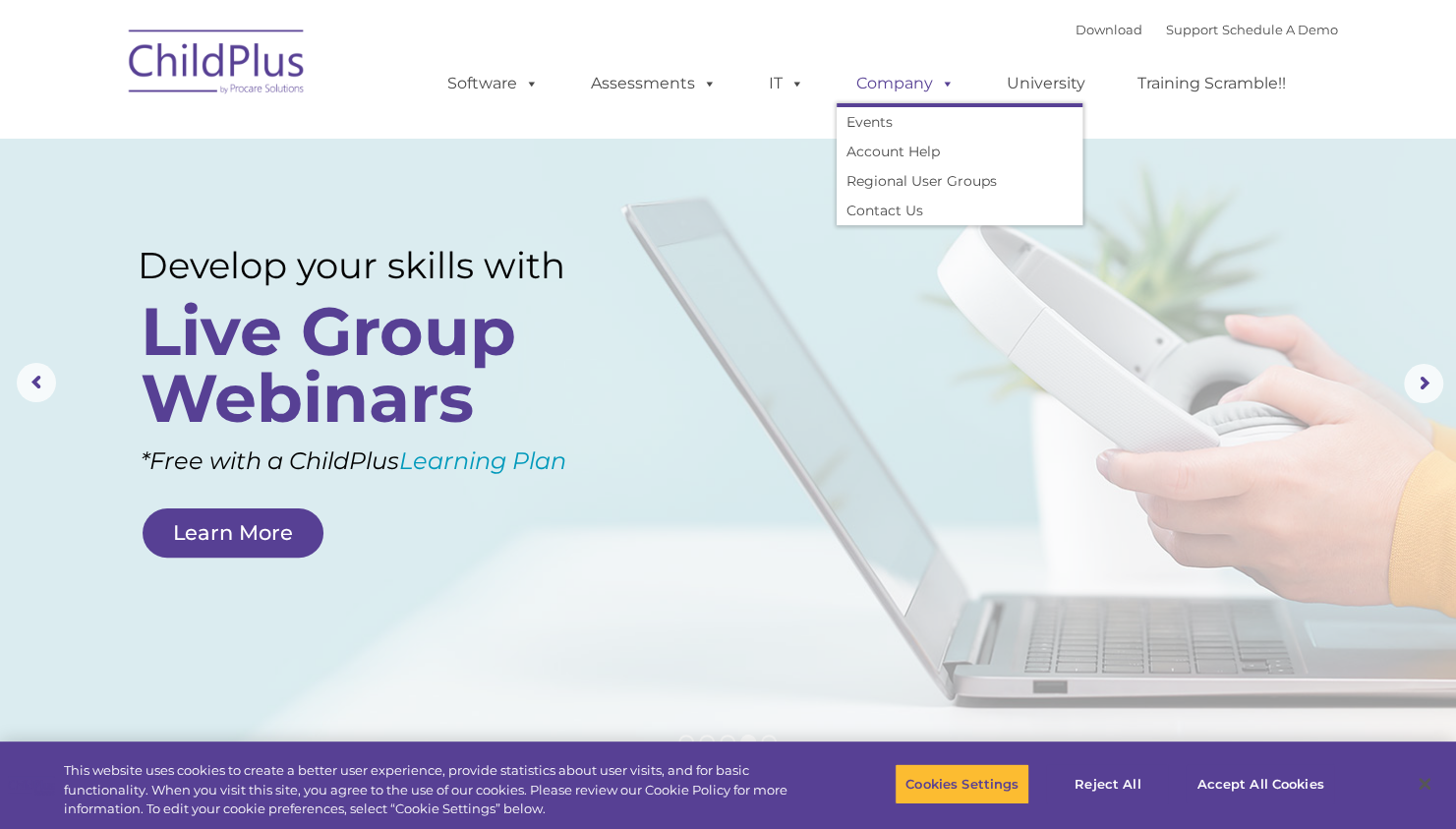 click on "Company" at bounding box center (905, 84) 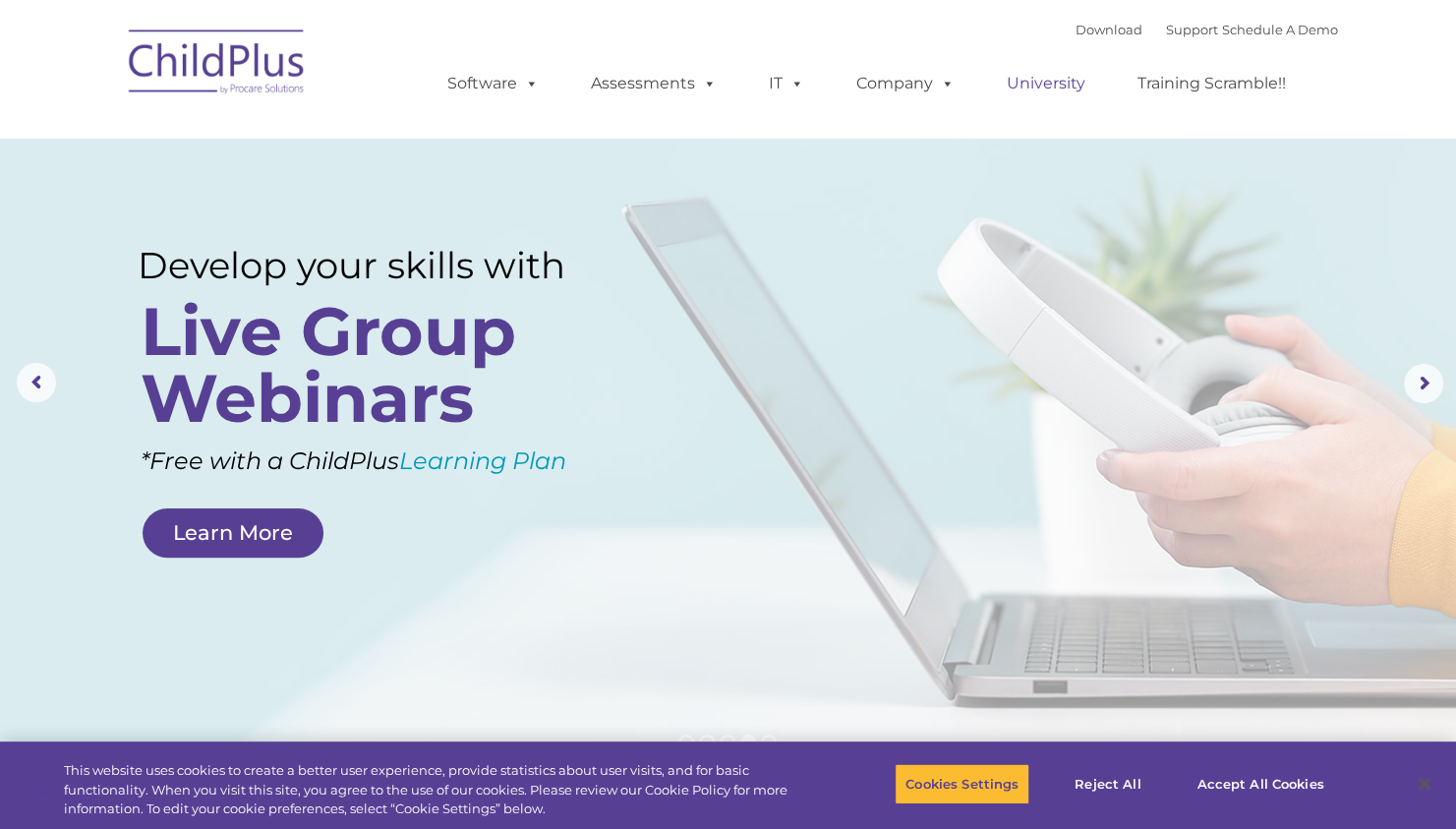 click on "University" at bounding box center [1046, 84] 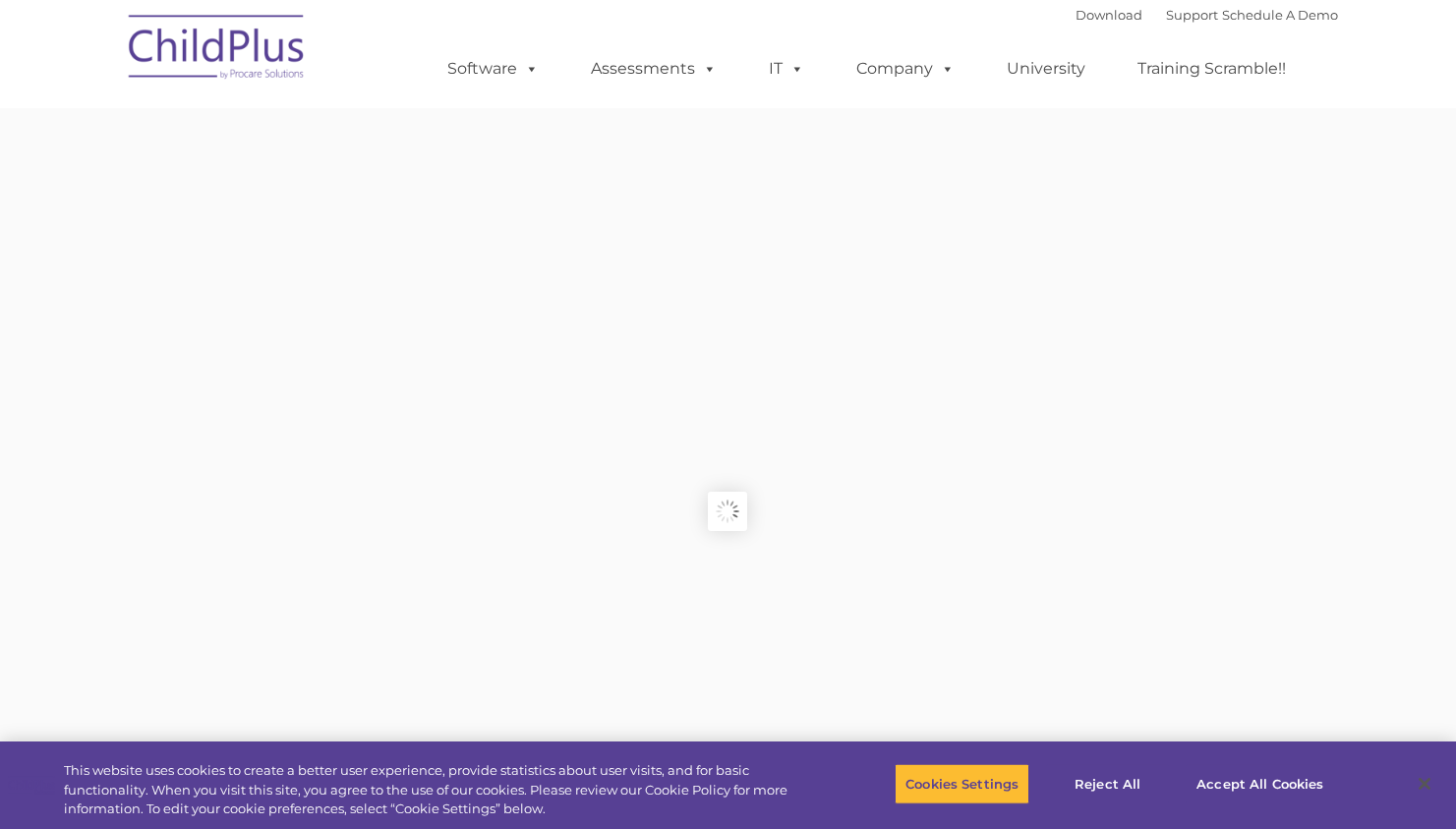 scroll, scrollTop: 0, scrollLeft: 0, axis: both 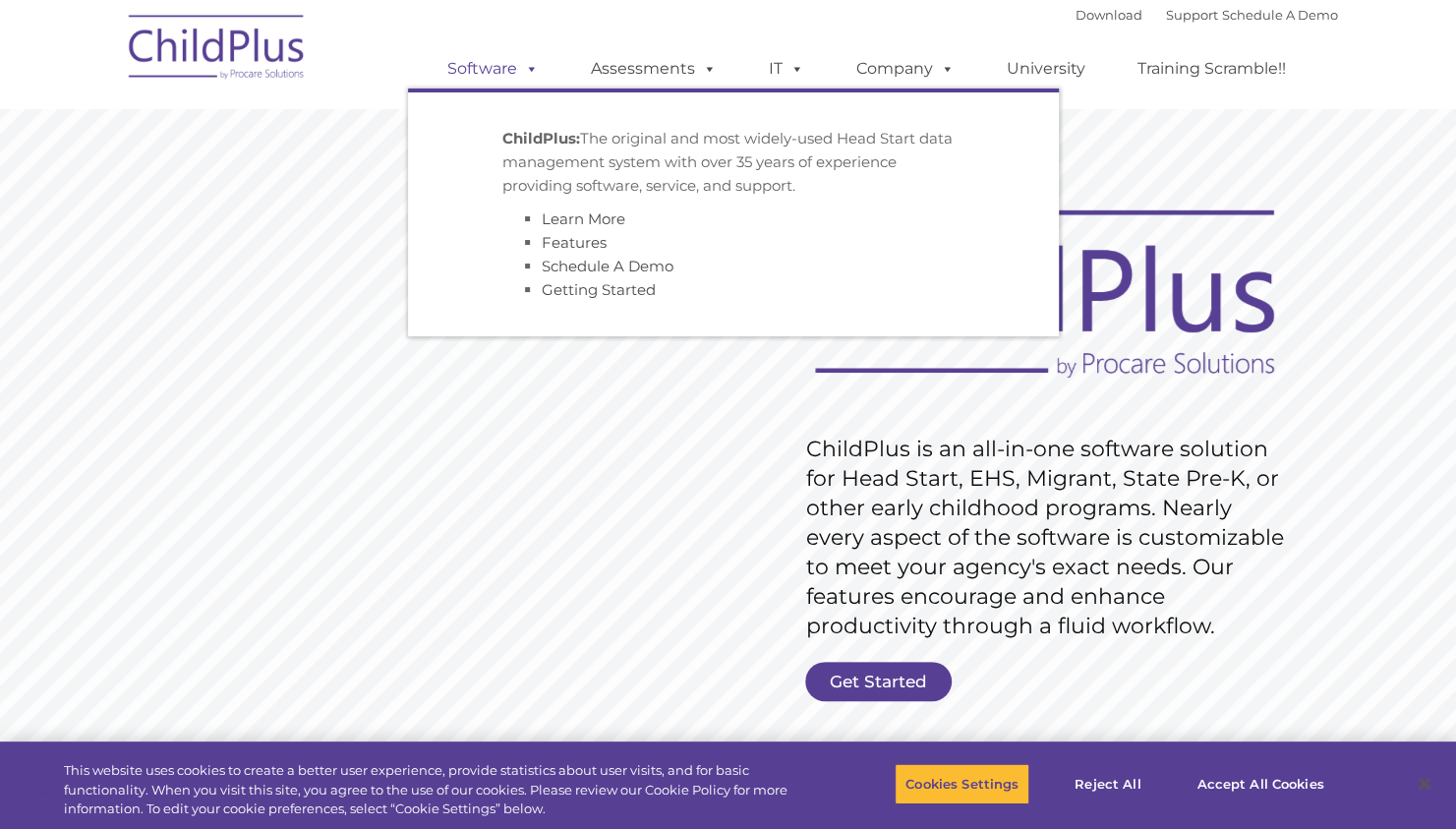 click on "Software" at bounding box center [493, 69] 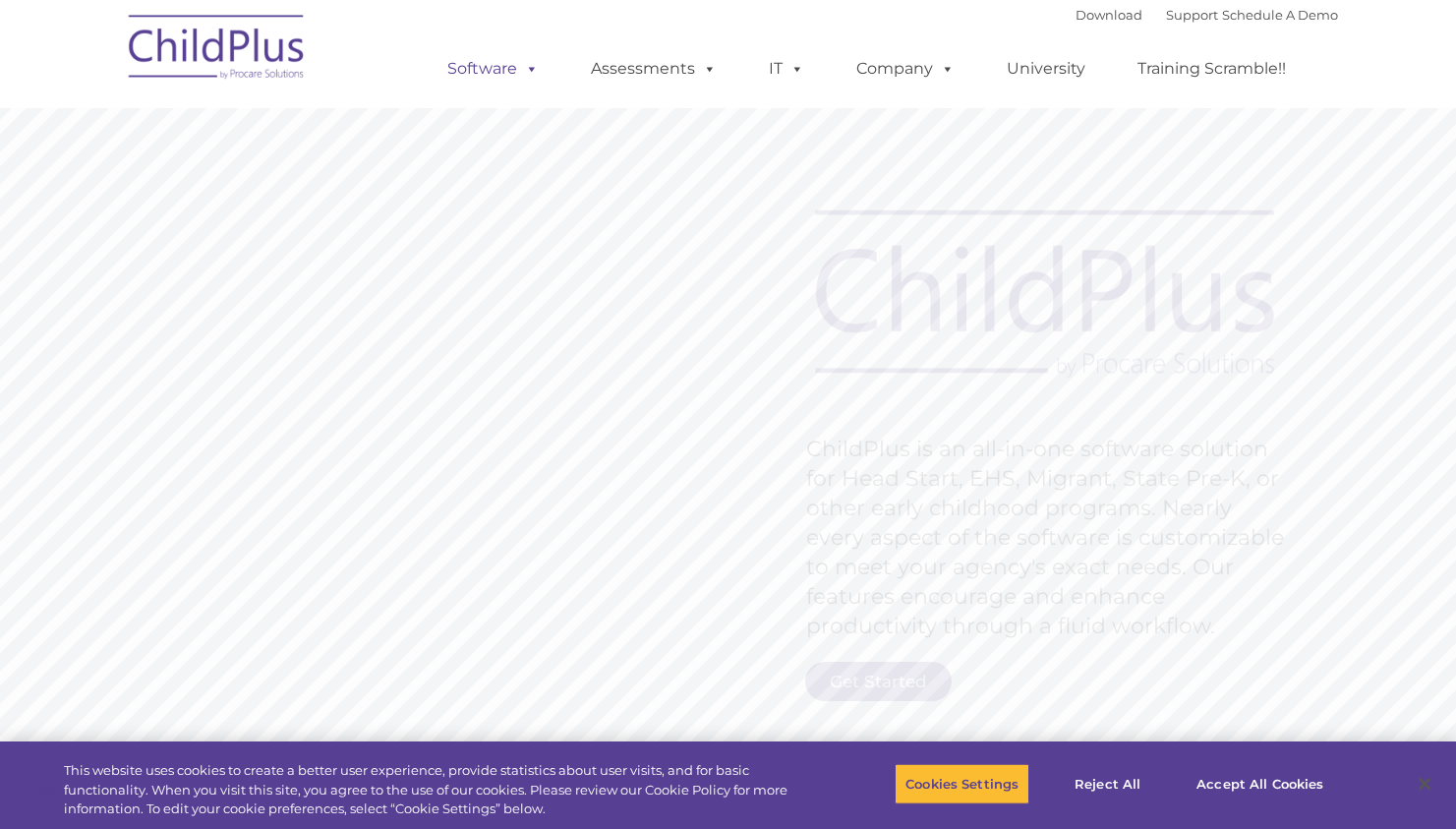scroll, scrollTop: 0, scrollLeft: 0, axis: both 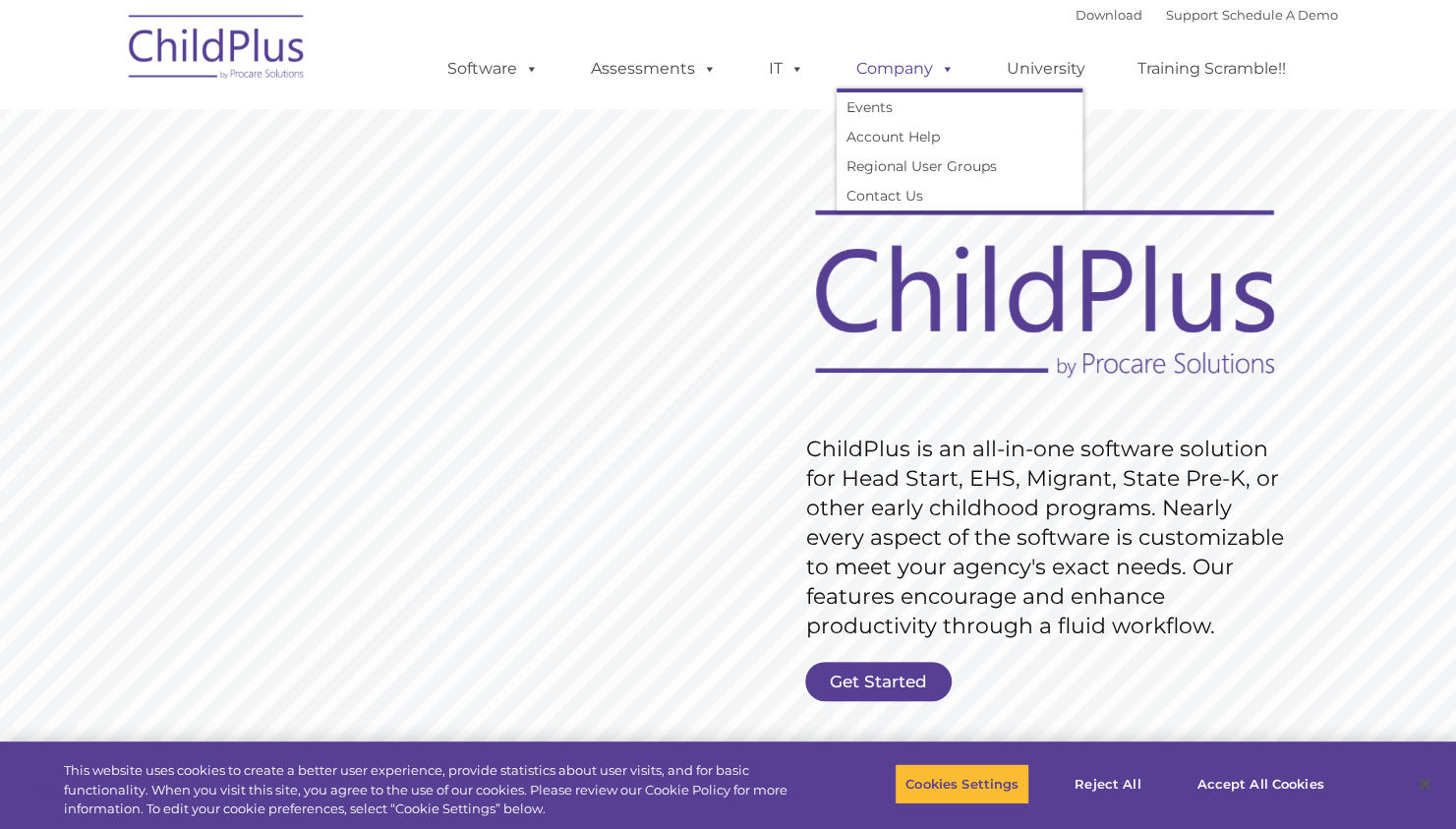 click on "Company" at bounding box center [905, 69] 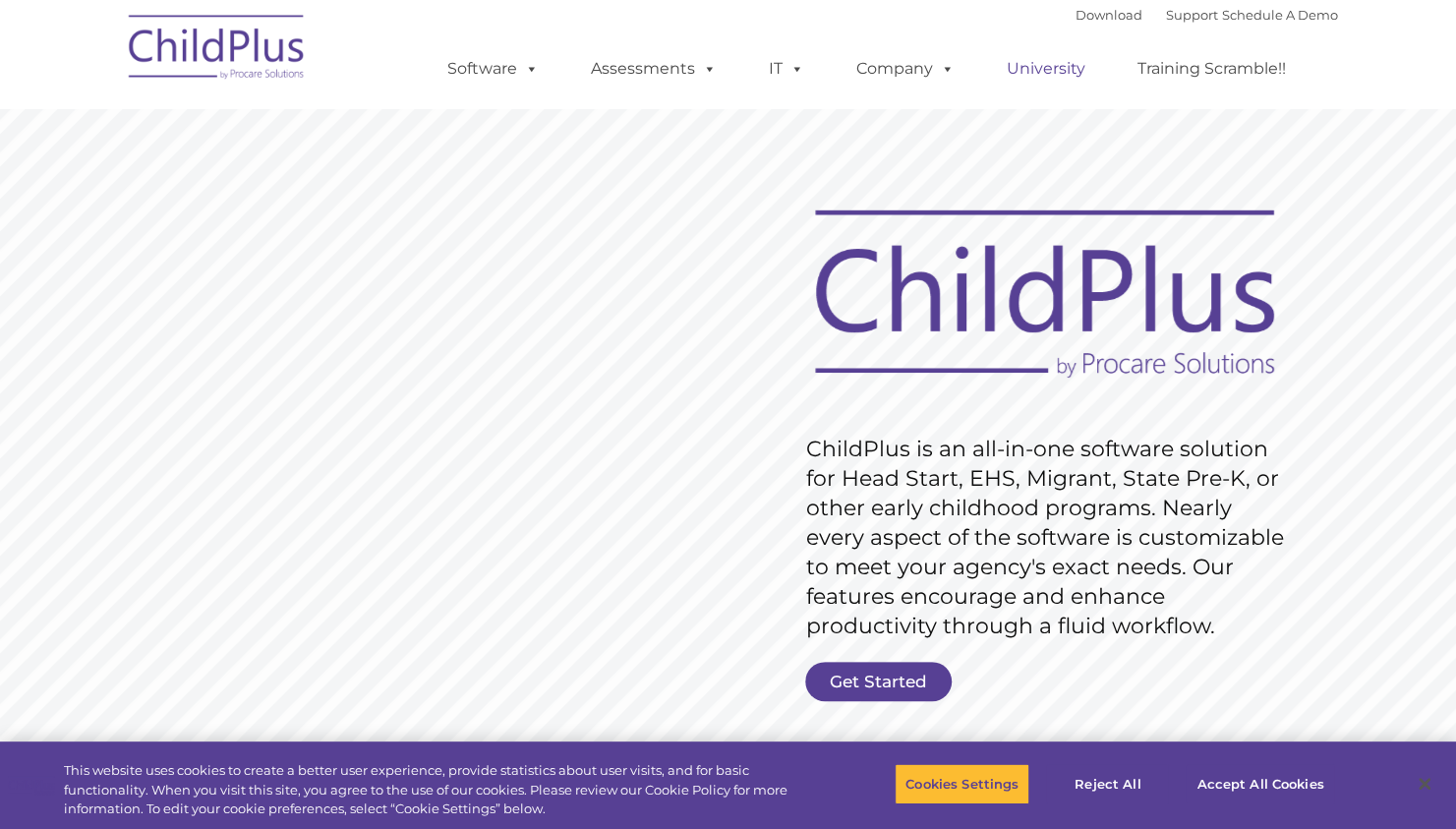 click on "University" at bounding box center (1046, 69) 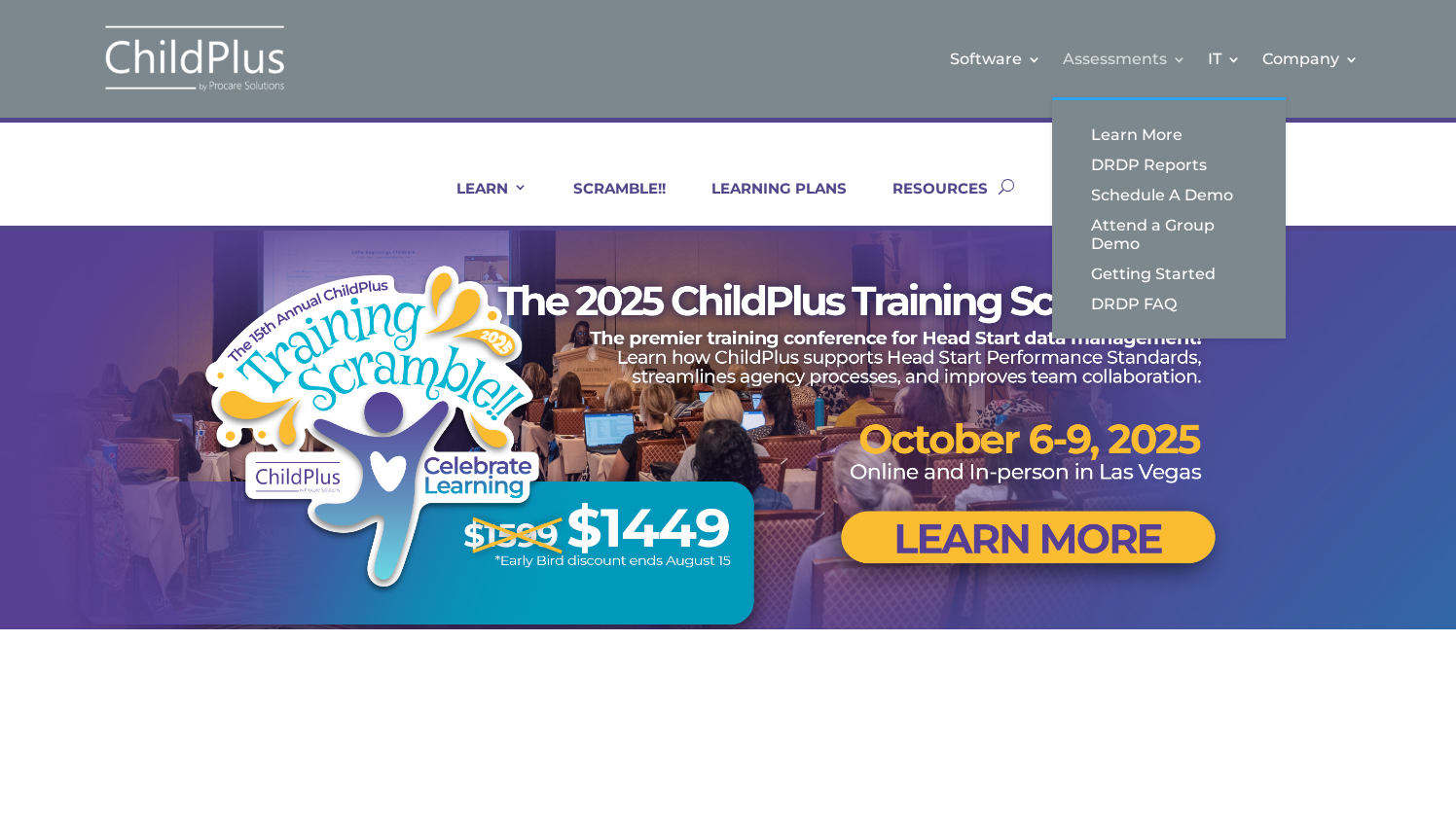 scroll, scrollTop: 0, scrollLeft: 0, axis: both 